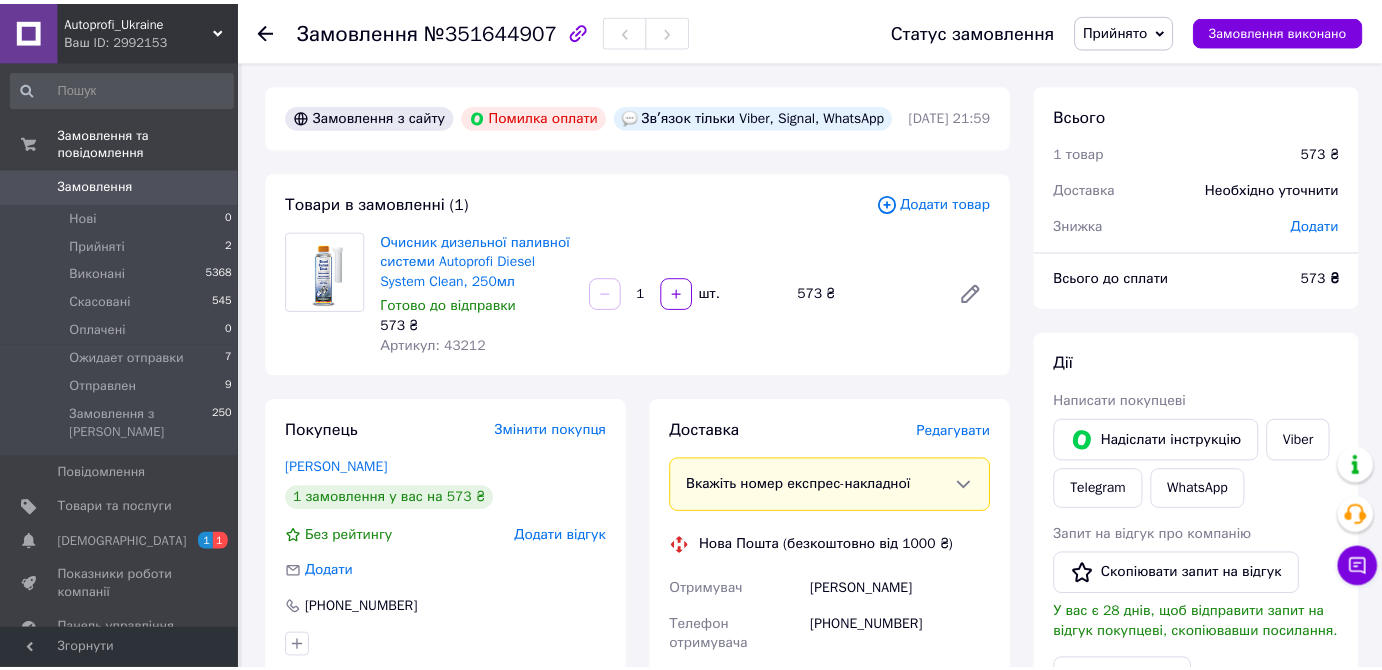 scroll, scrollTop: 0, scrollLeft: 0, axis: both 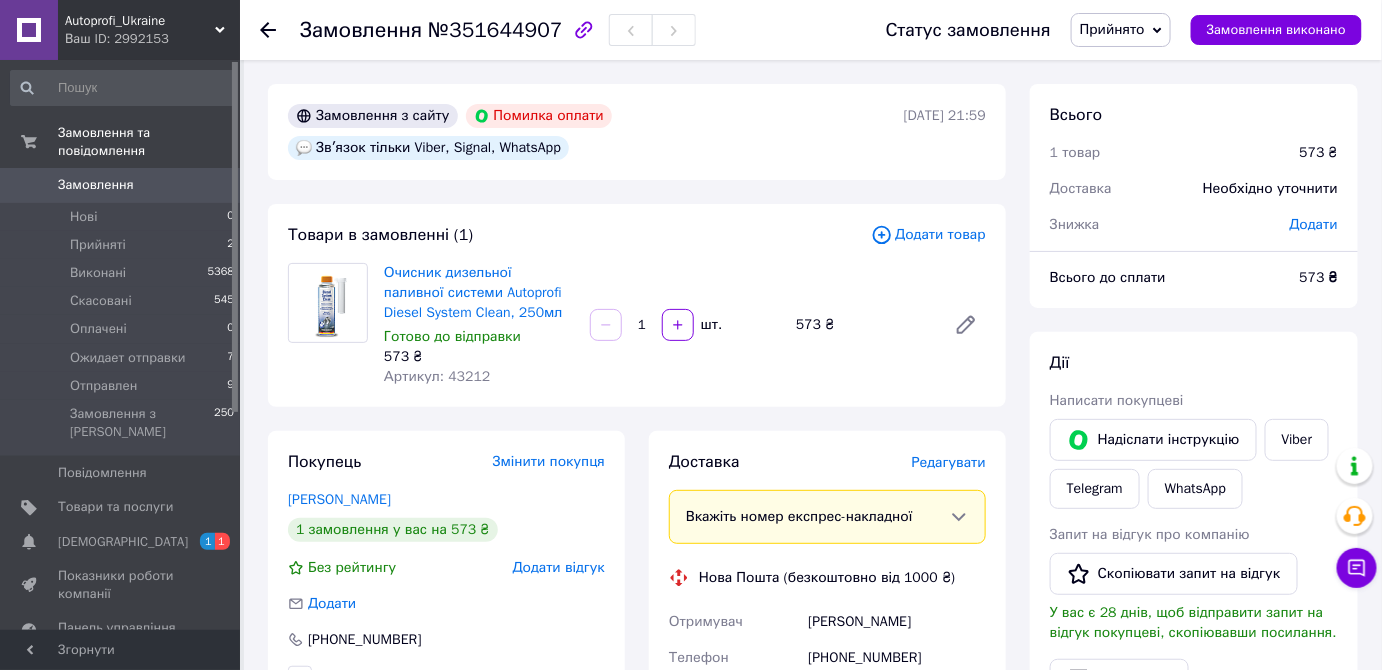 click on "Замовлення" at bounding box center [96, 185] 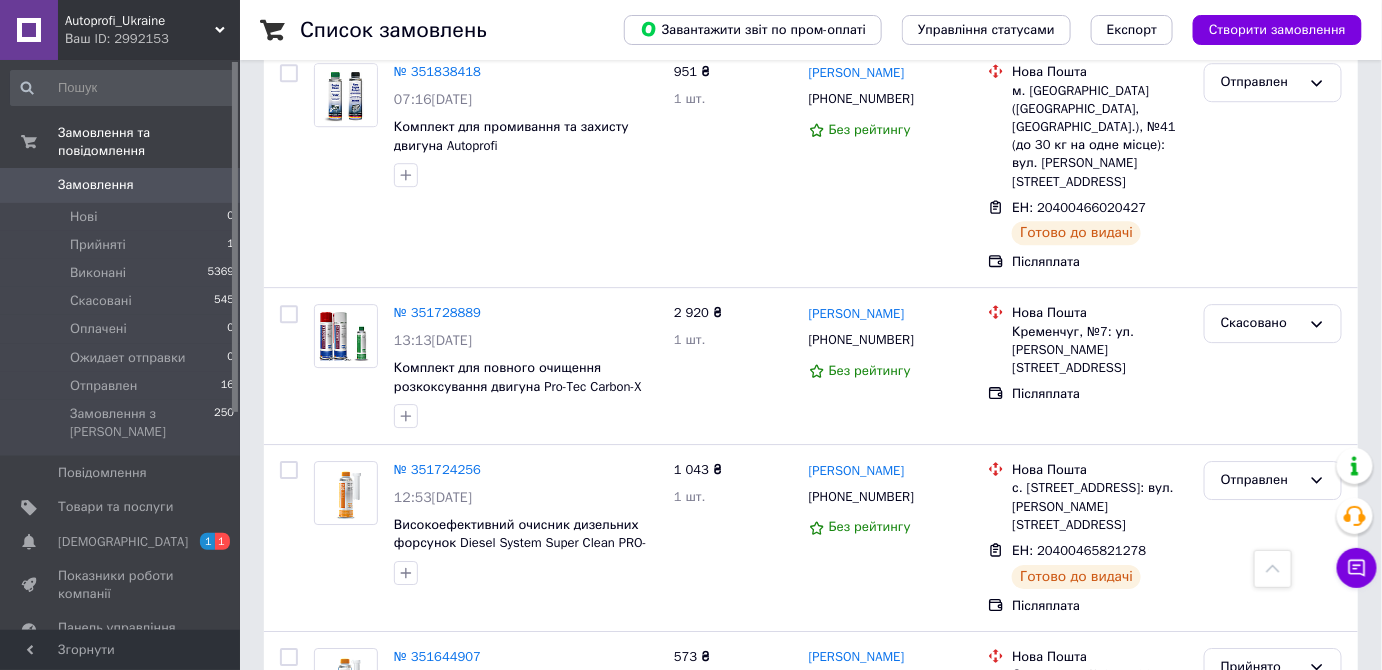 scroll, scrollTop: 1909, scrollLeft: 0, axis: vertical 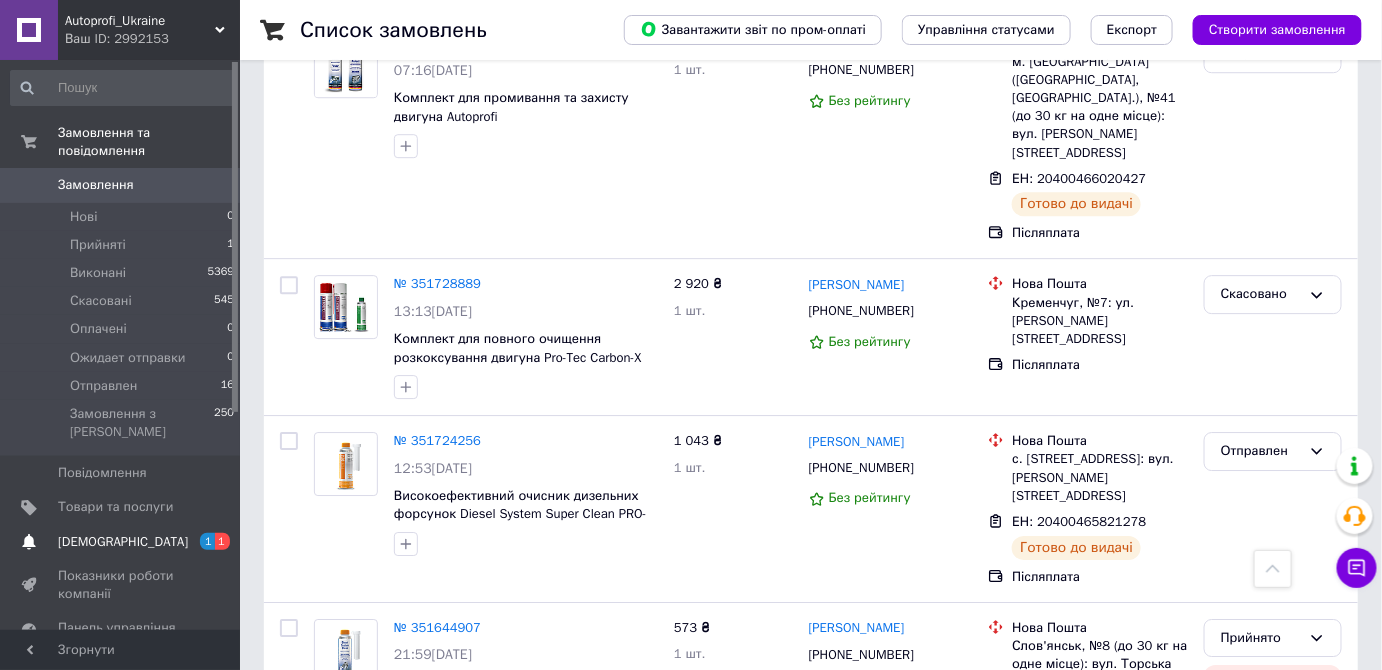 click on "[DEMOGRAPHIC_DATA]" at bounding box center (123, 542) 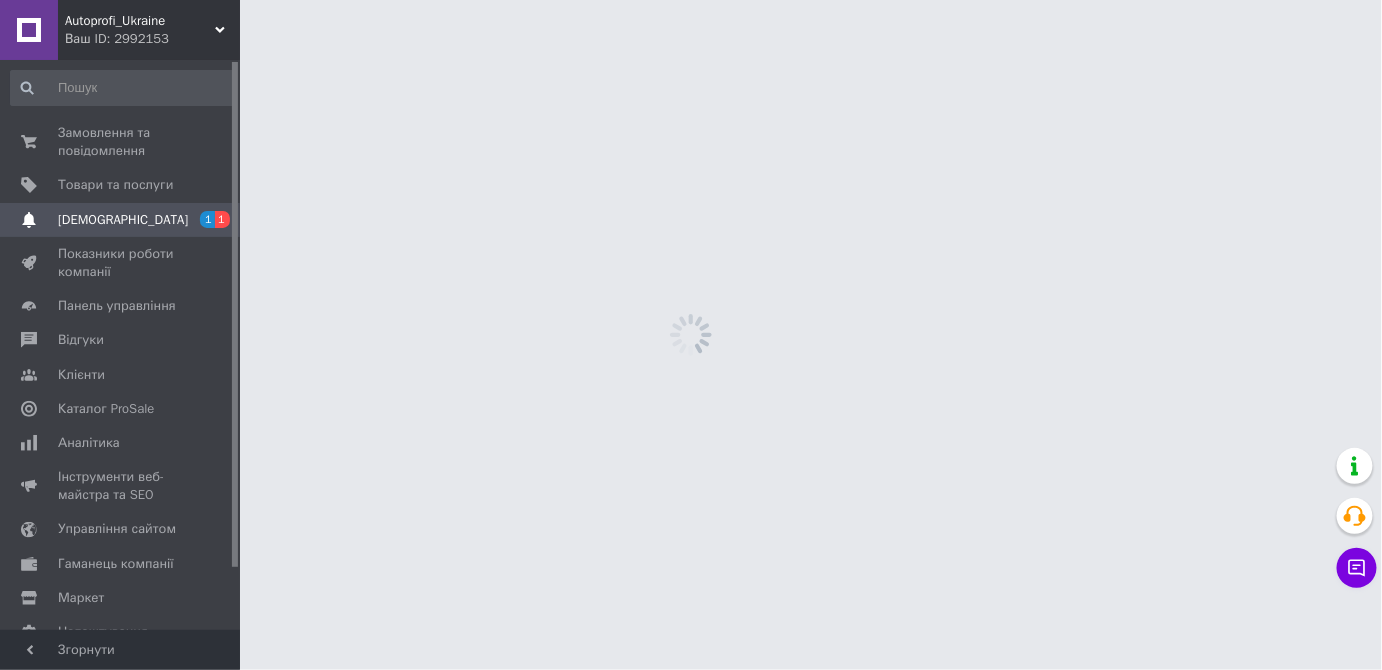 scroll, scrollTop: 0, scrollLeft: 0, axis: both 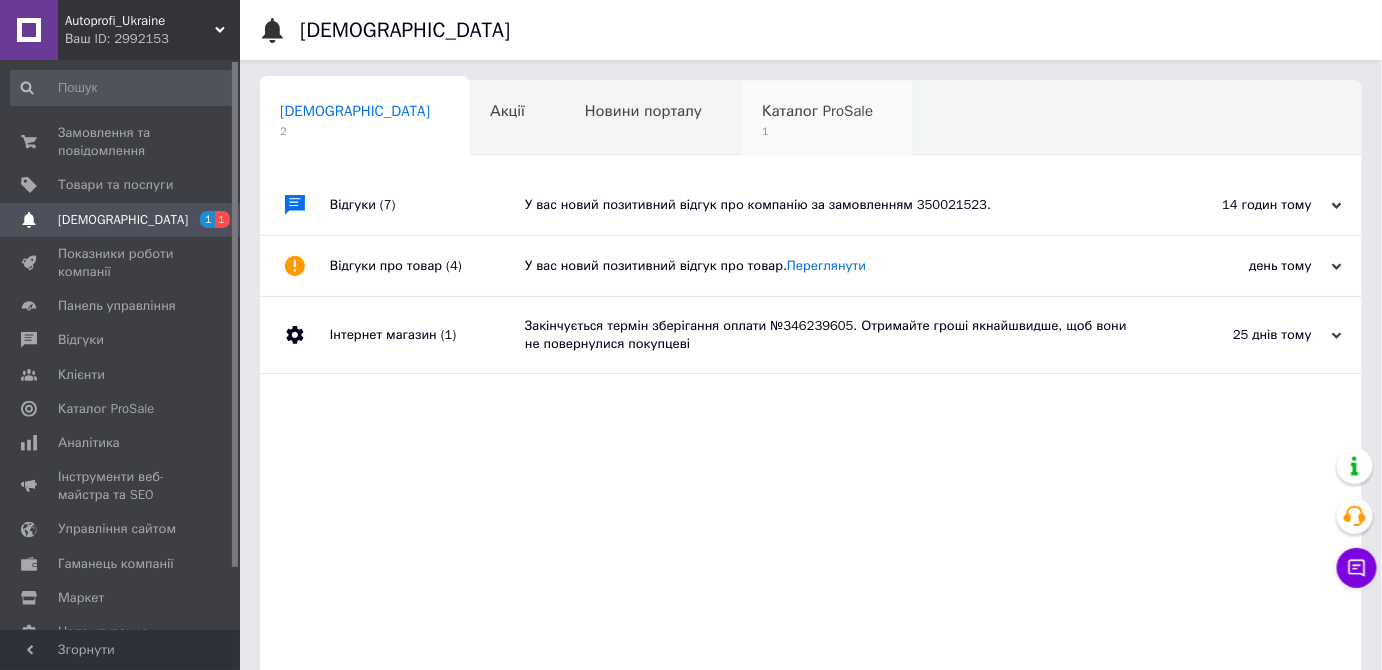 click on "Каталог ProSale 1" at bounding box center (827, 119) 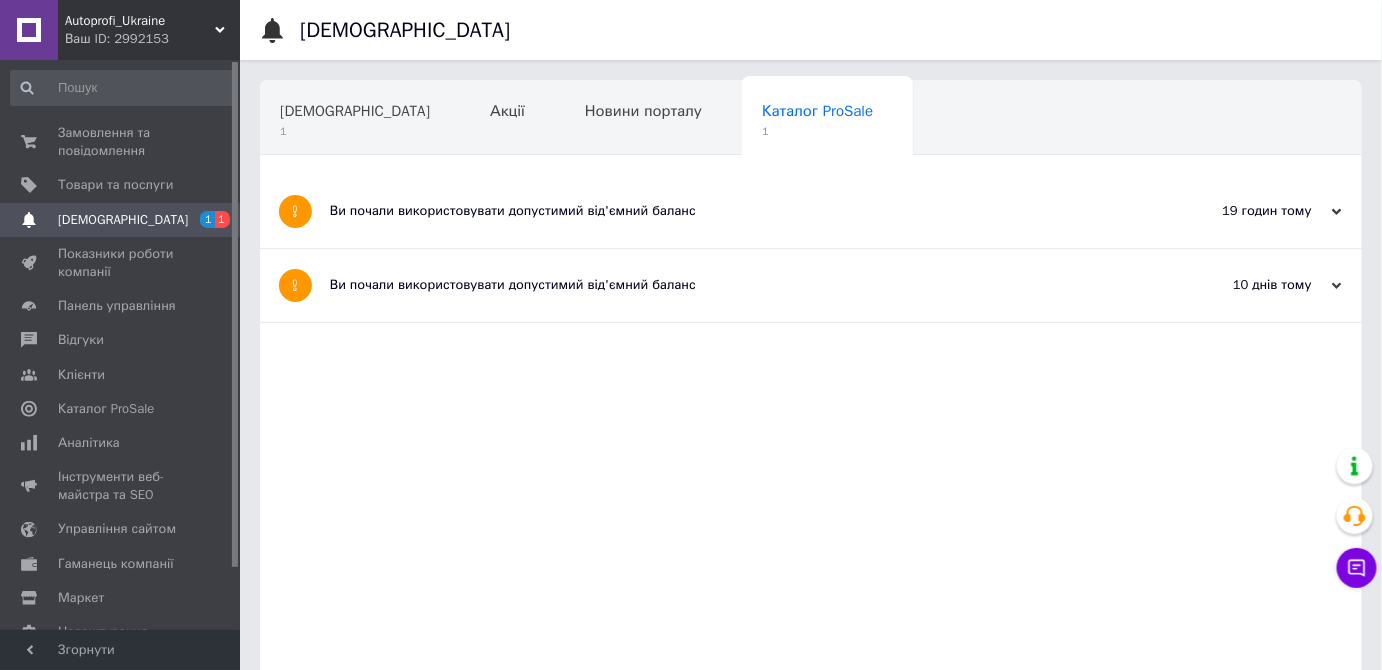 click on "Ви почали використовувати допустимий від'ємний баланс" at bounding box center (736, 211) 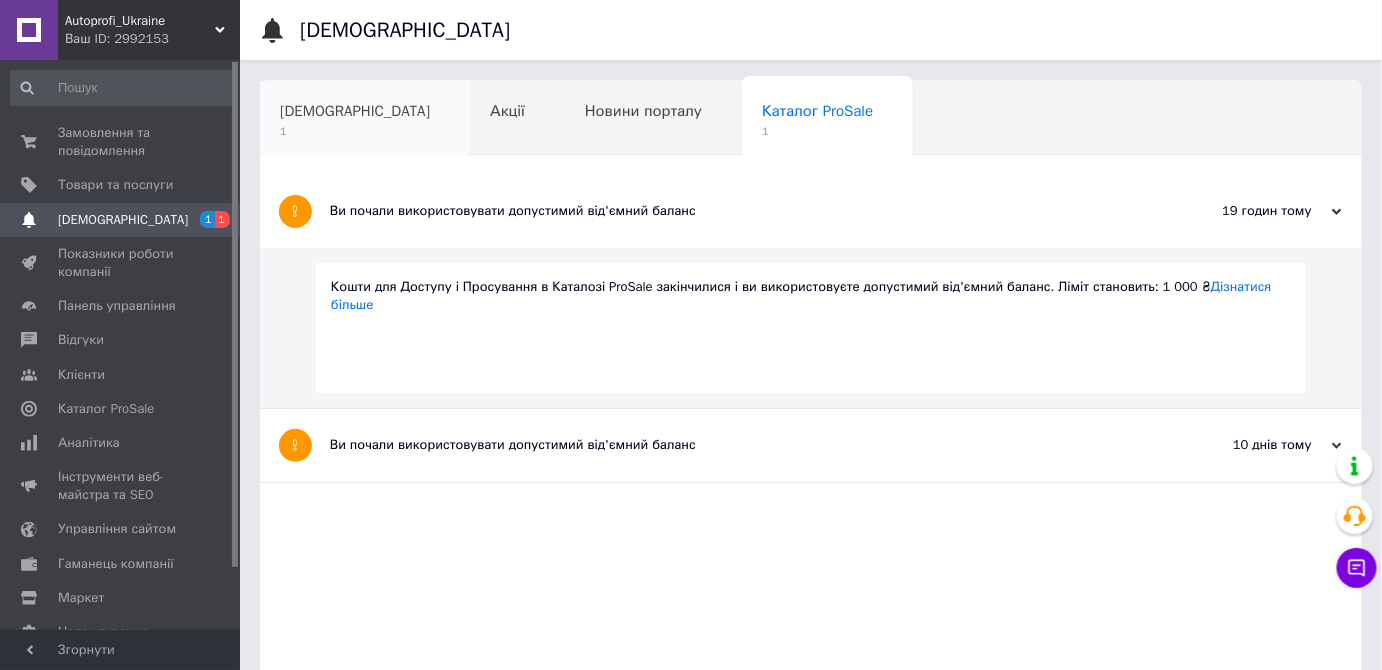 click on "[DEMOGRAPHIC_DATA]" at bounding box center [355, 111] 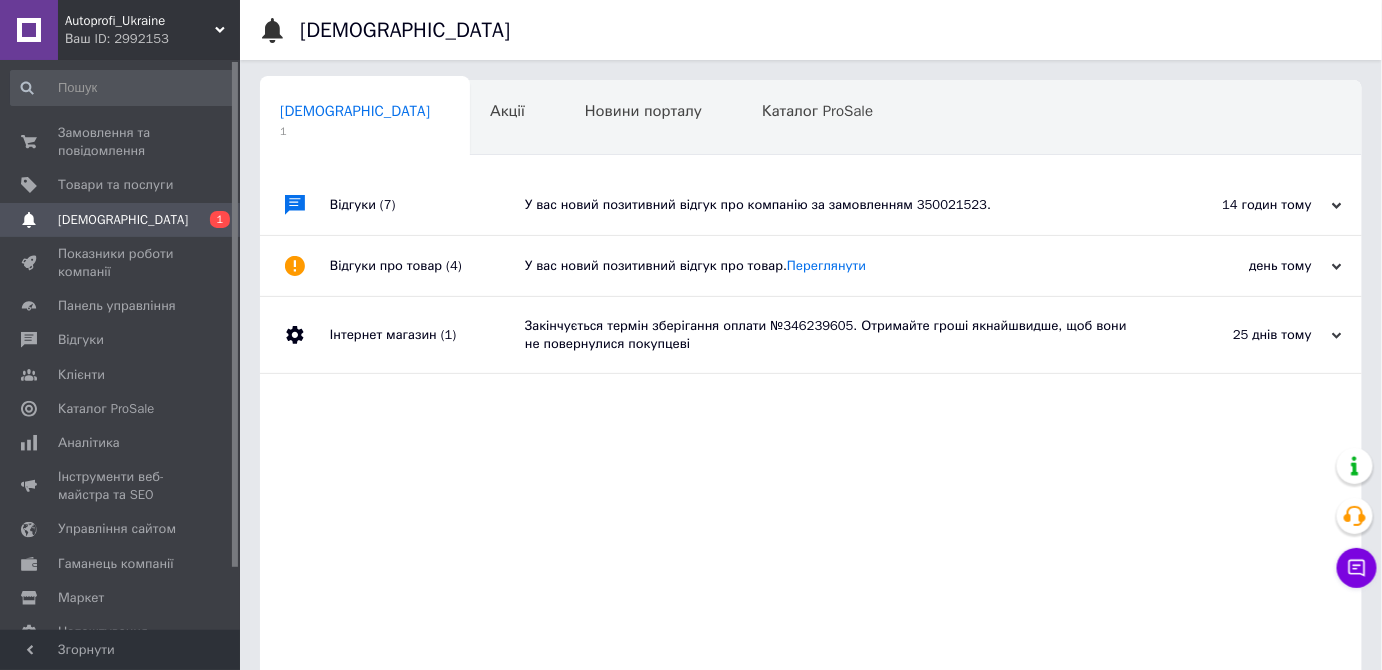 click on "У вас новий позитивний відгук про компанію за замовленням 350021523." at bounding box center [833, 205] 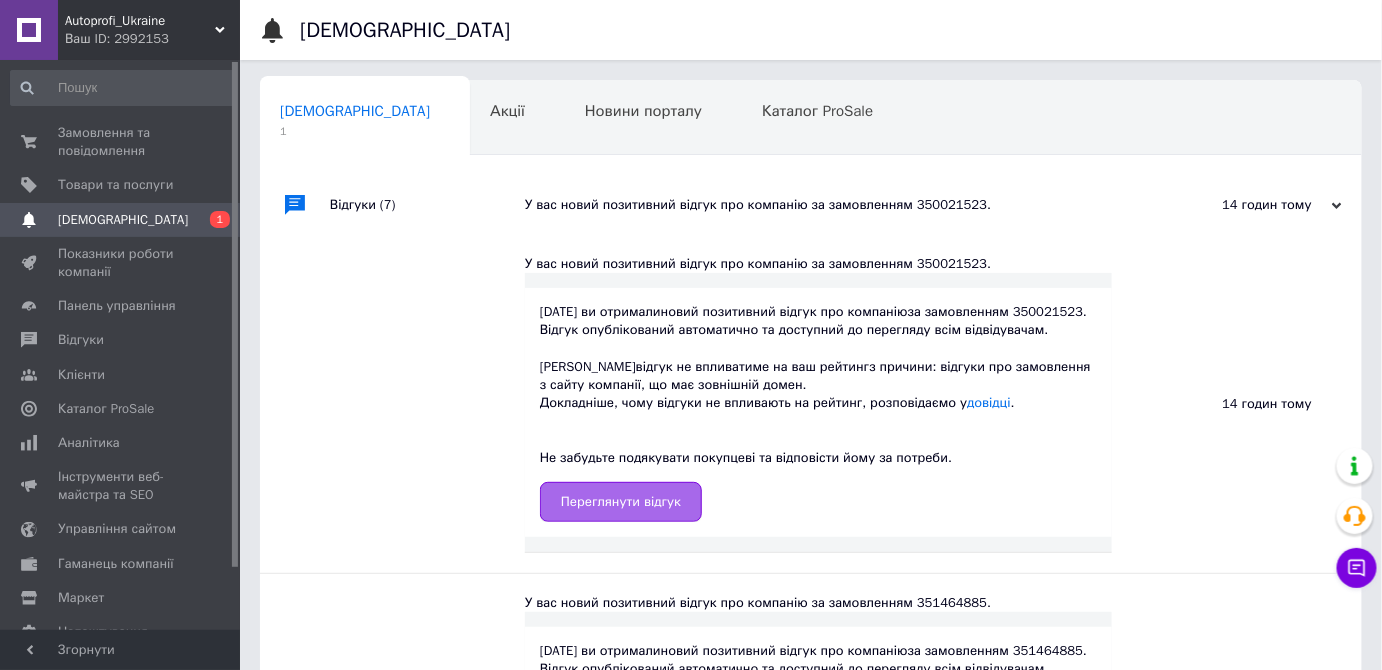 click on "Переглянути відгук" at bounding box center (621, 502) 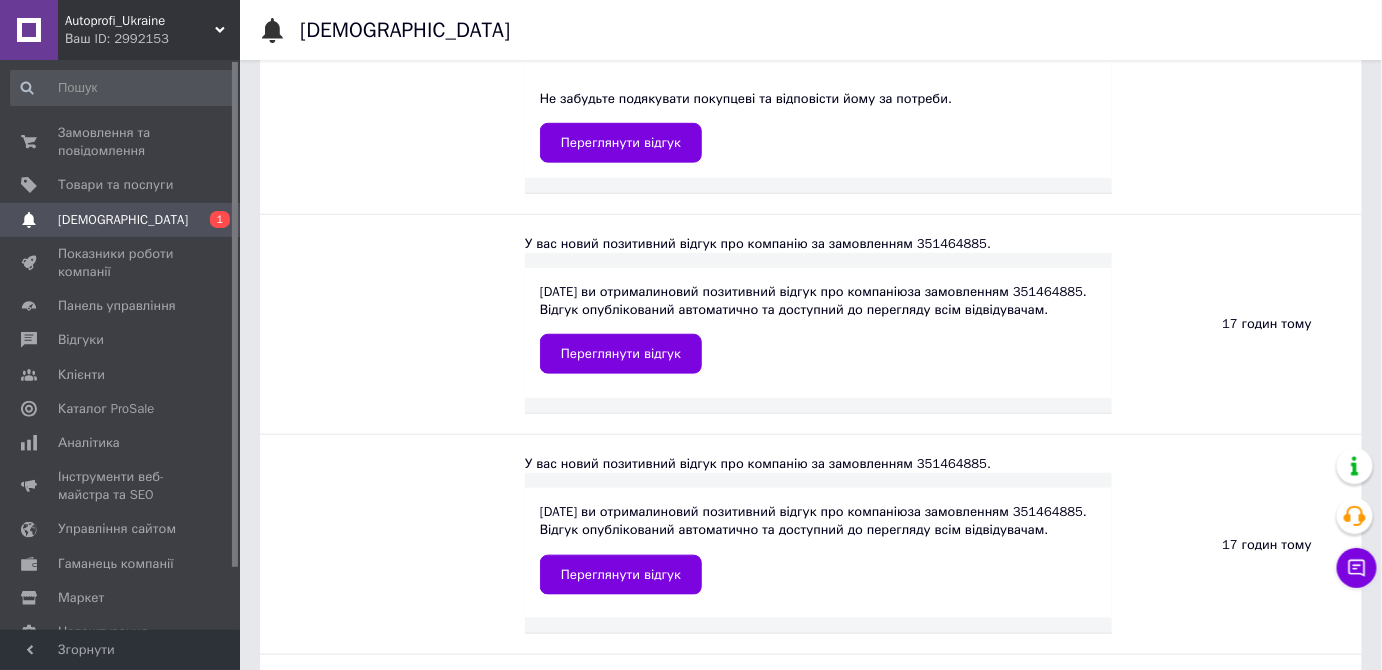 scroll, scrollTop: 454, scrollLeft: 0, axis: vertical 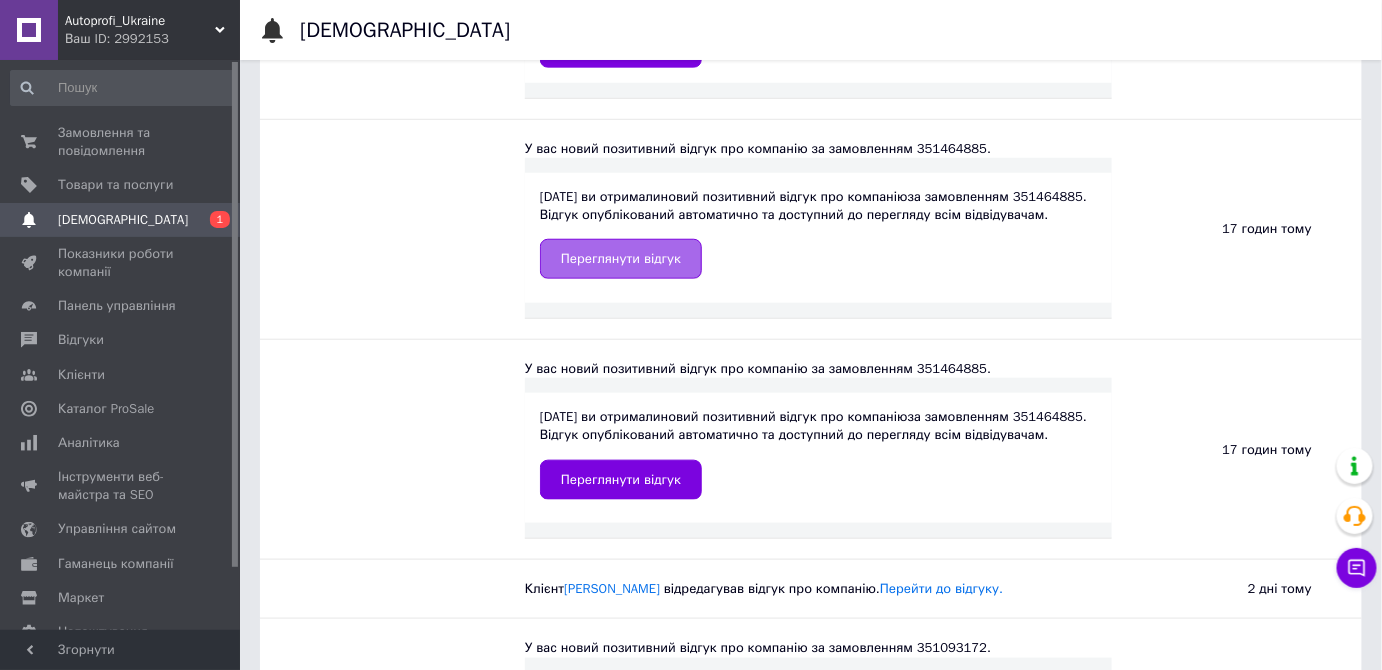 click on "Переглянути відгук" at bounding box center [621, 259] 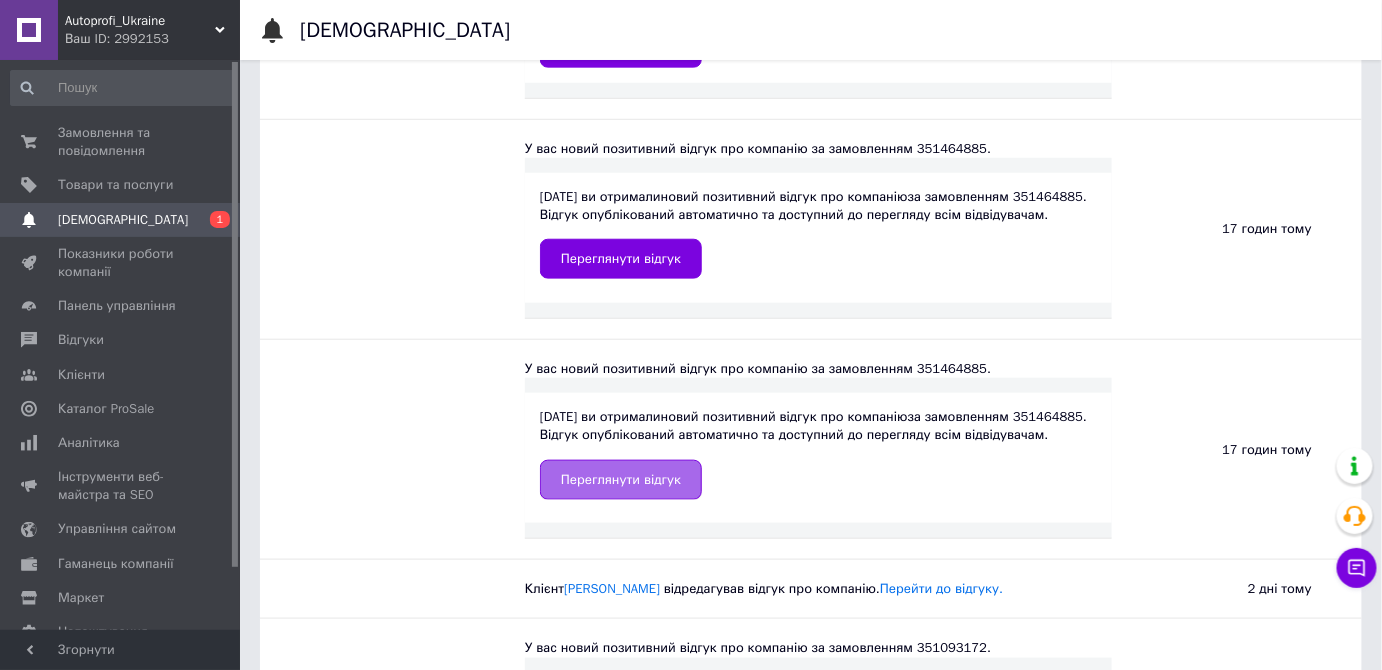 click on "Переглянути відгук" at bounding box center (621, 480) 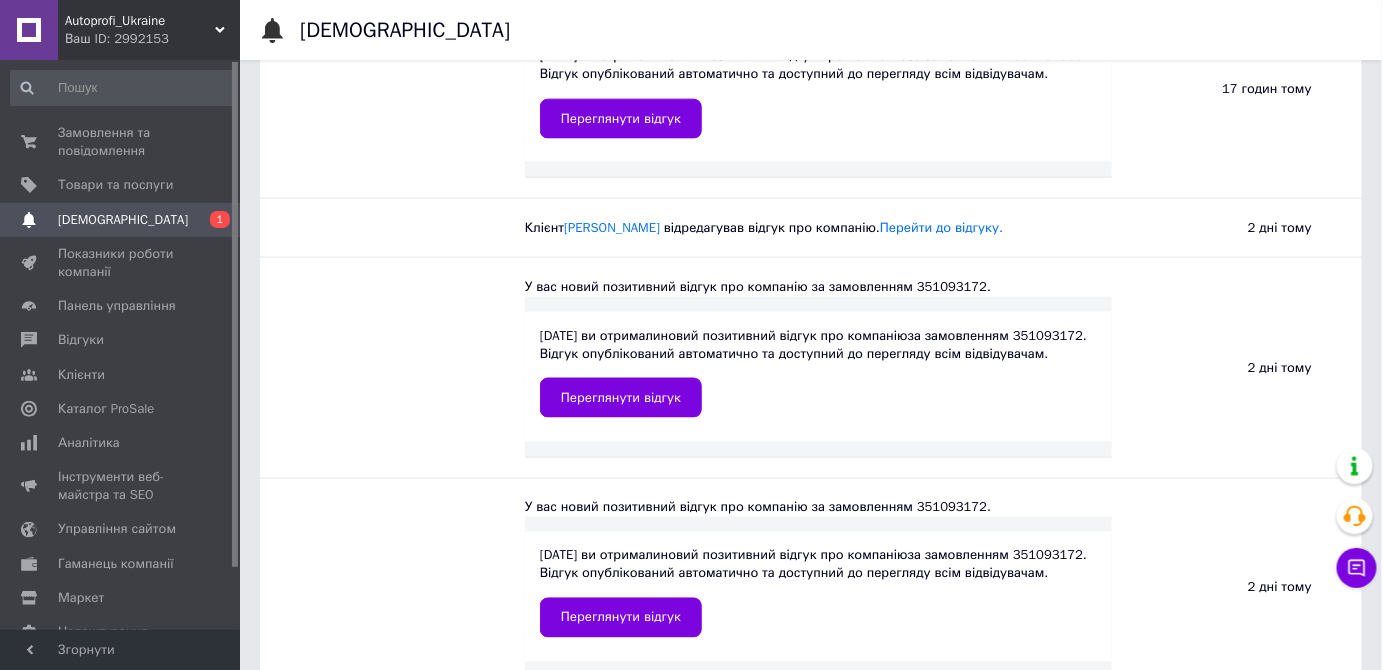 scroll, scrollTop: 818, scrollLeft: 0, axis: vertical 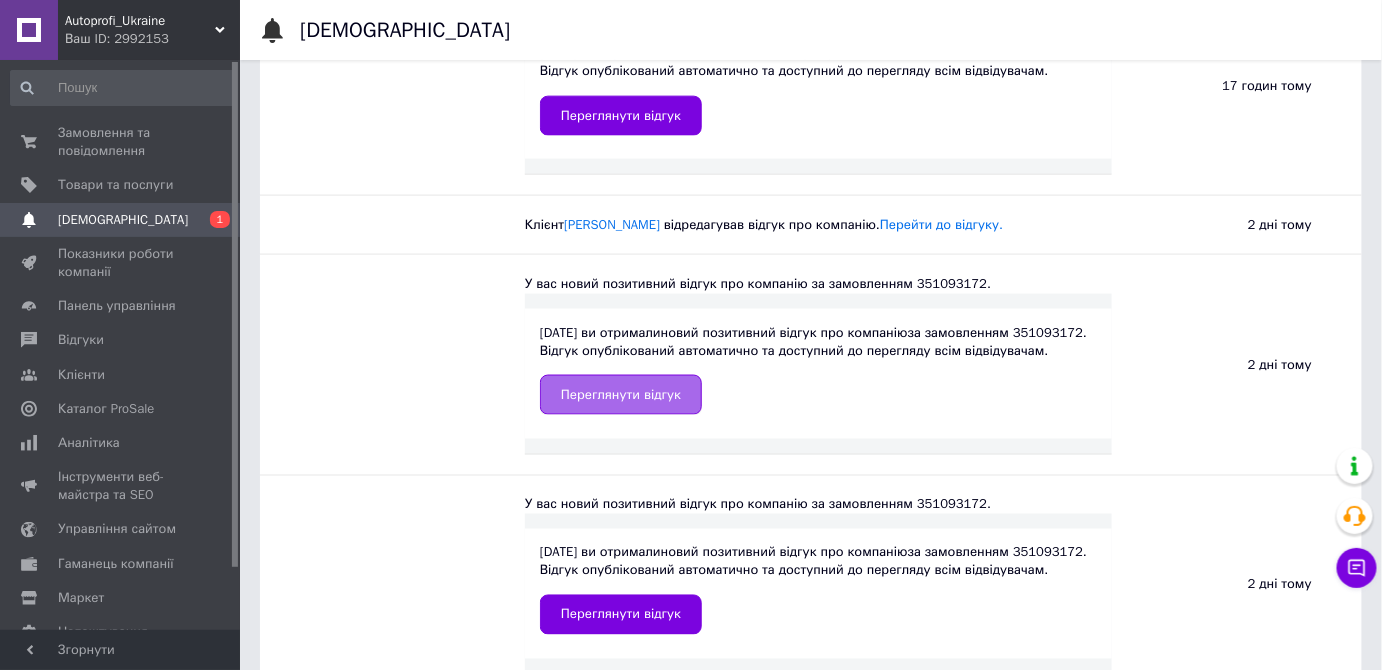 click on "Переглянути відгук" at bounding box center [621, 395] 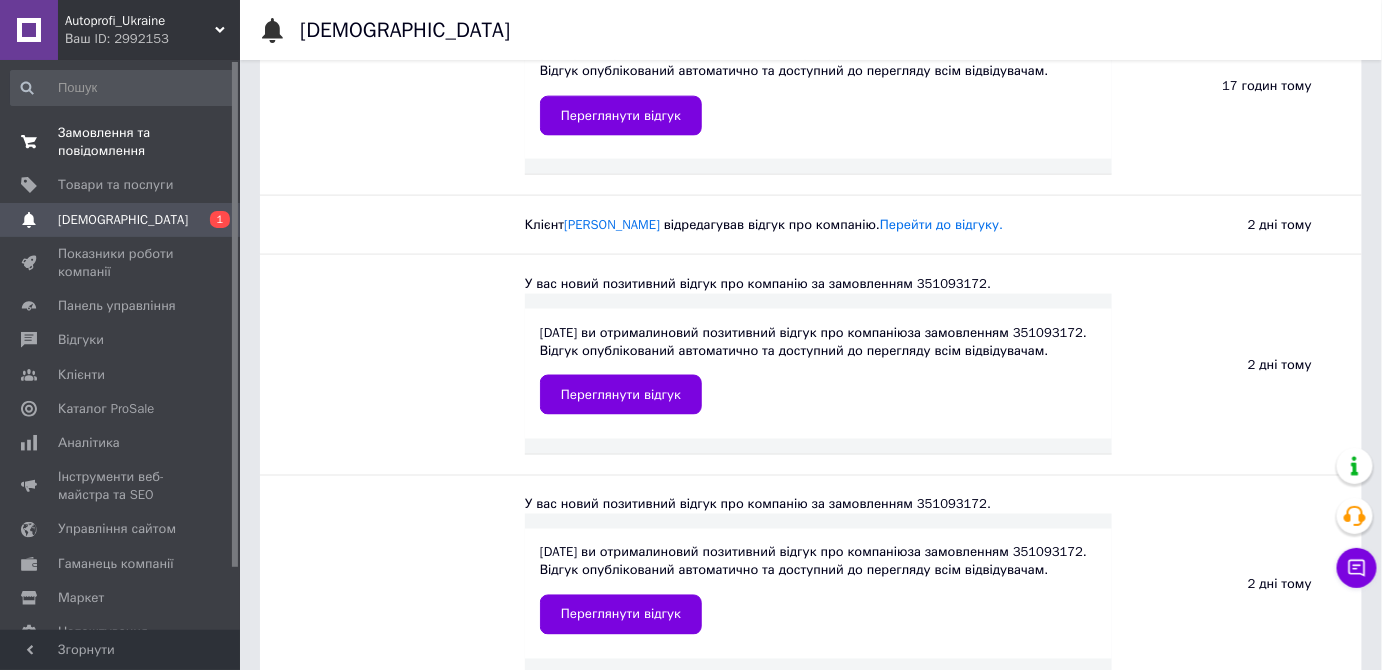 click on "Замовлення та повідомлення" at bounding box center [121, 142] 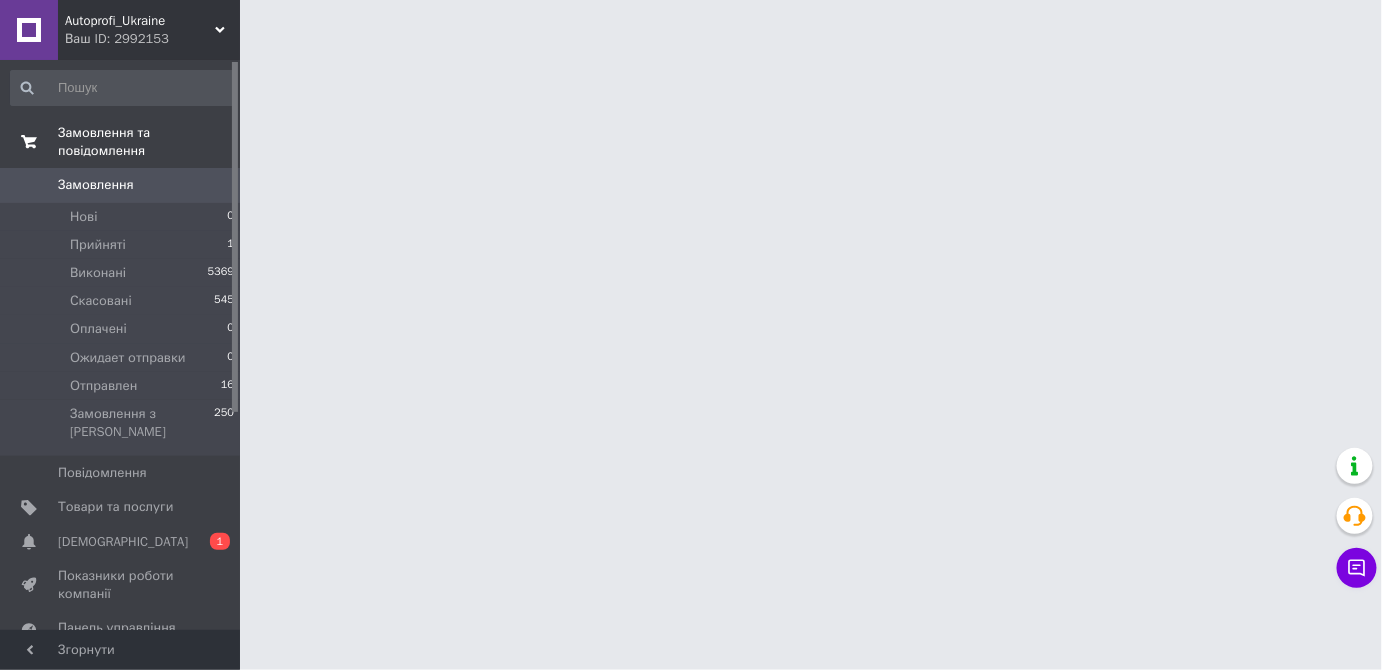 scroll, scrollTop: 0, scrollLeft: 0, axis: both 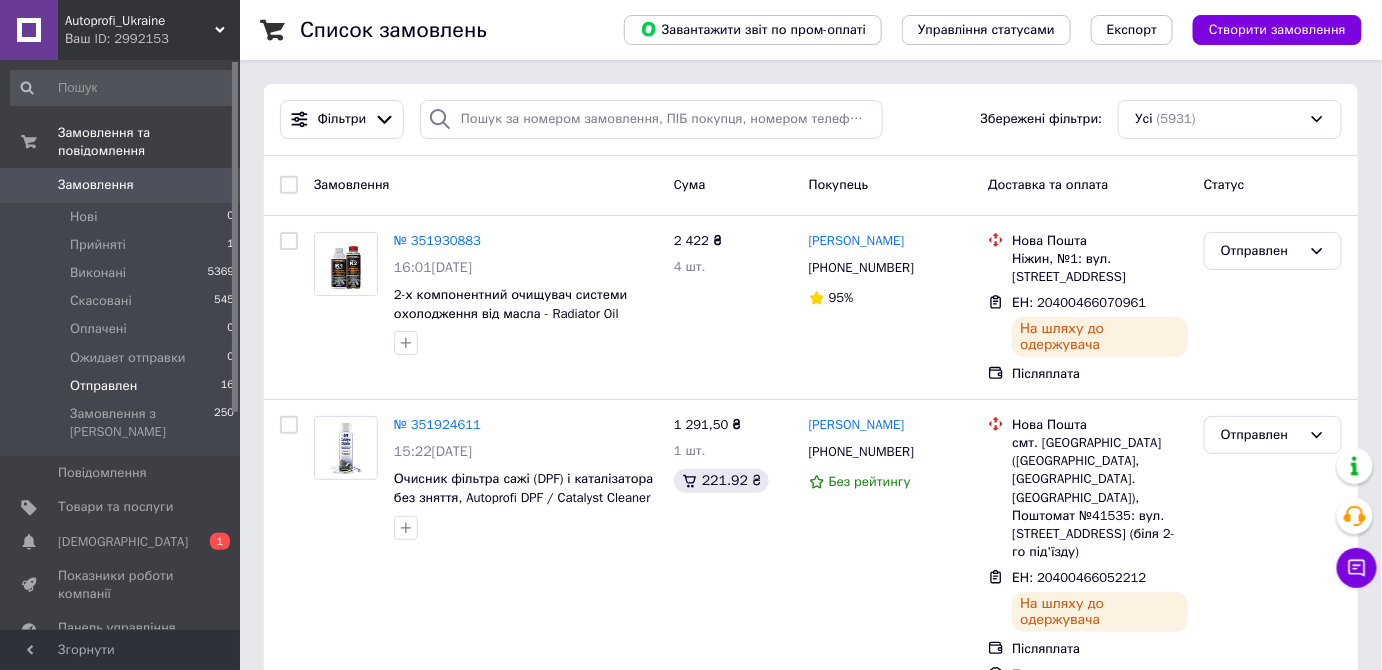 click on "Отправлен" at bounding box center [103, 386] 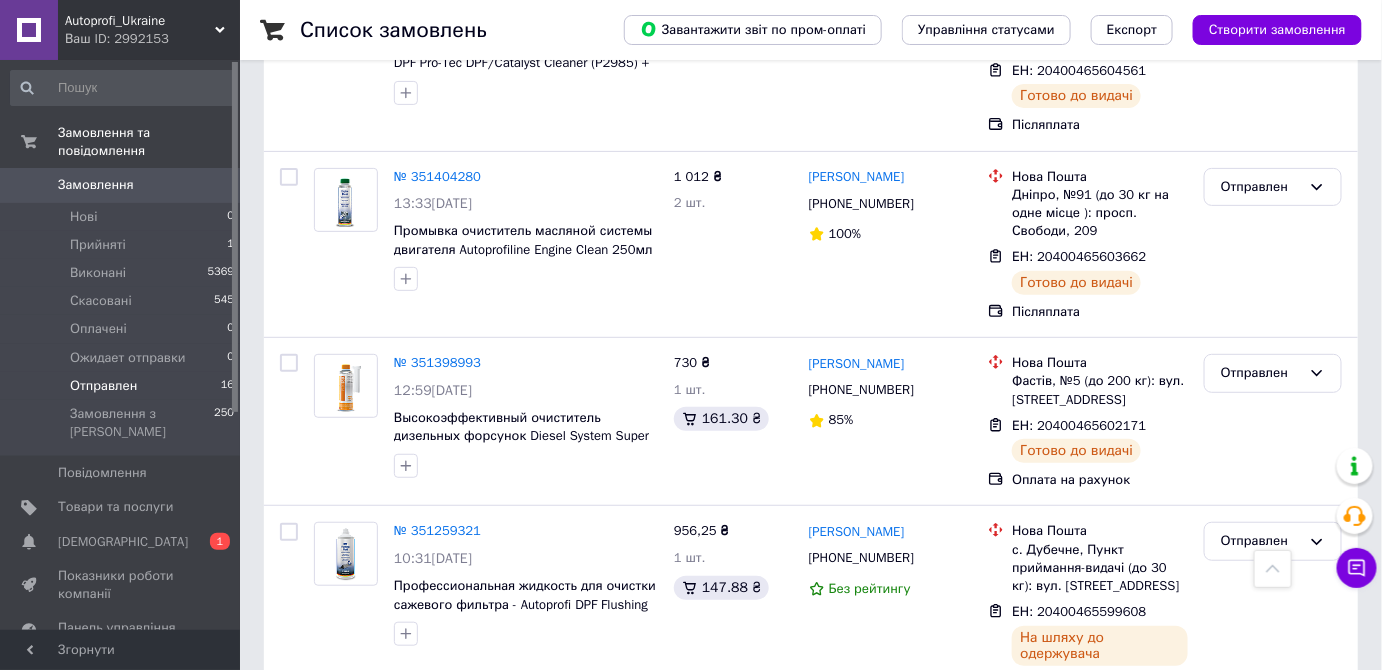 scroll, scrollTop: 2759, scrollLeft: 0, axis: vertical 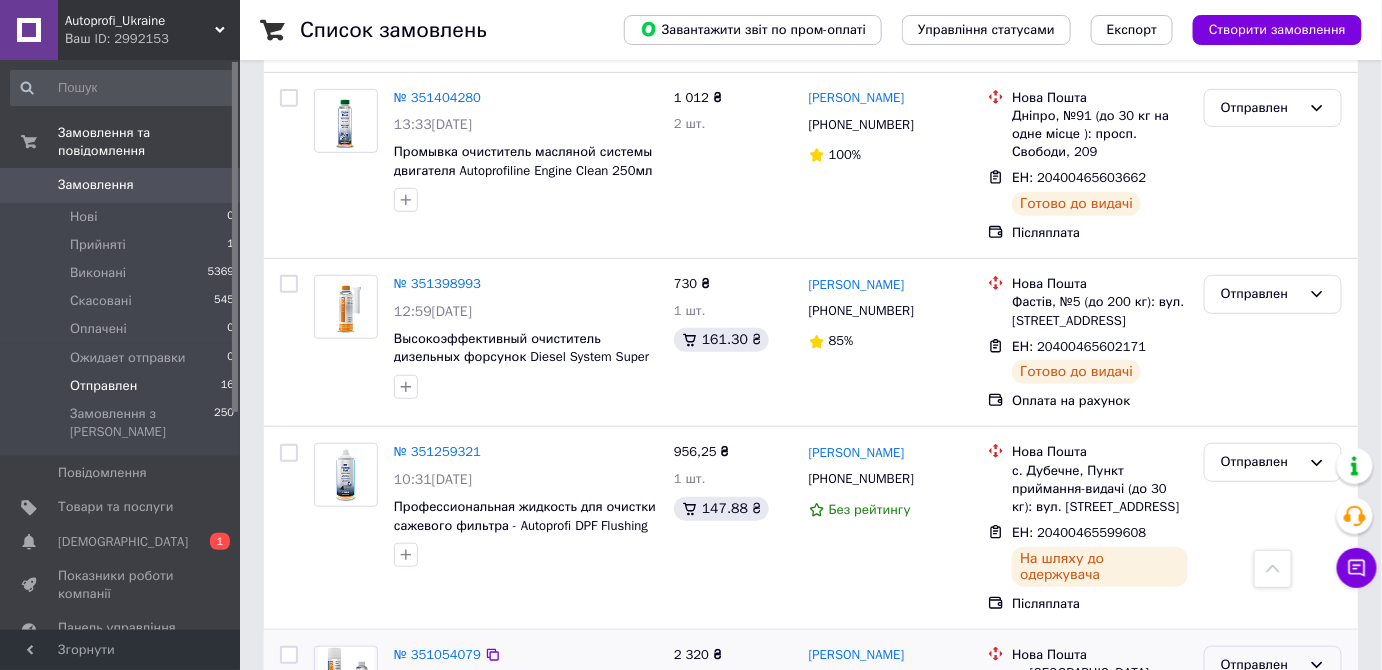click on "Отправлен" at bounding box center [1261, 665] 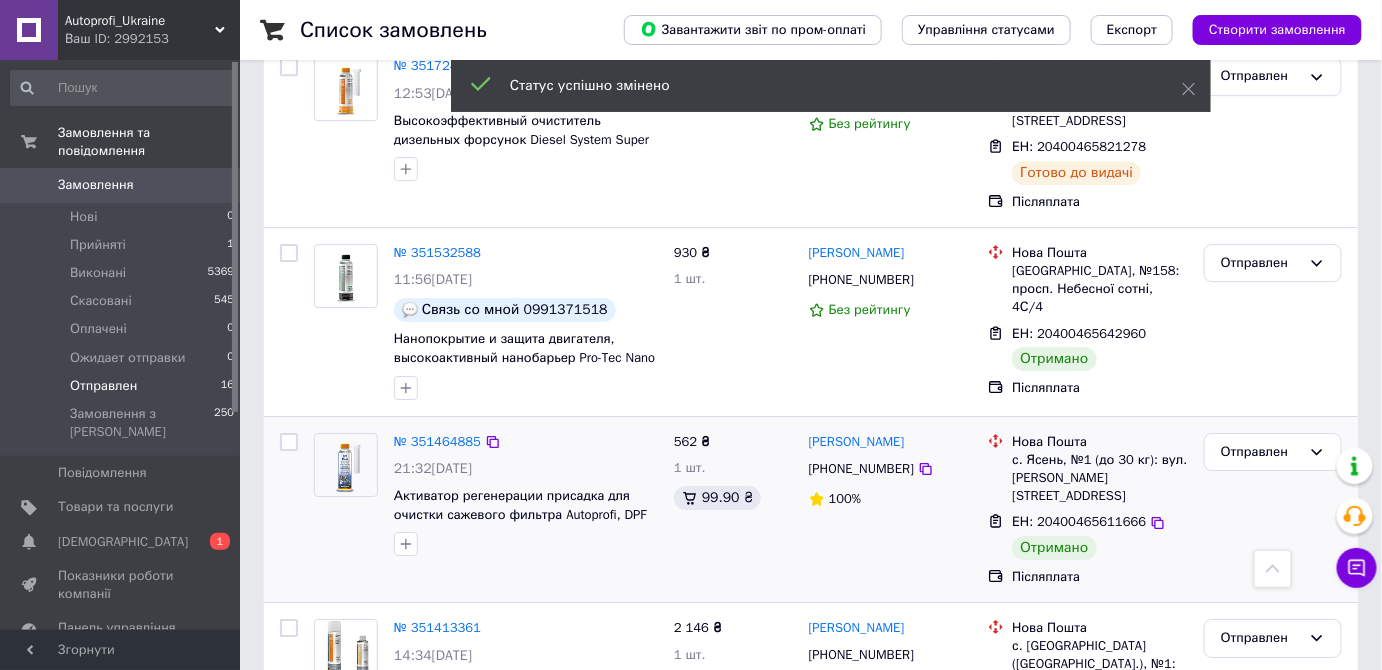 scroll, scrollTop: 2032, scrollLeft: 0, axis: vertical 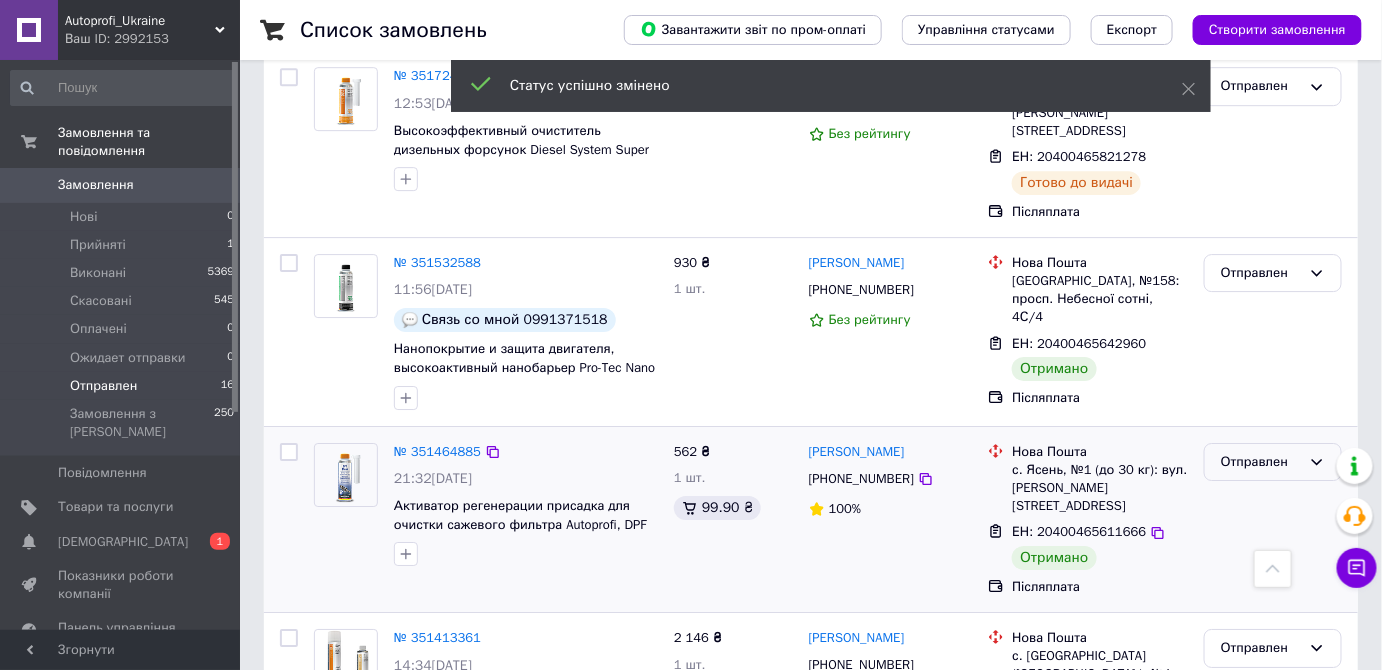 click on "Отправлен" at bounding box center (1261, 462) 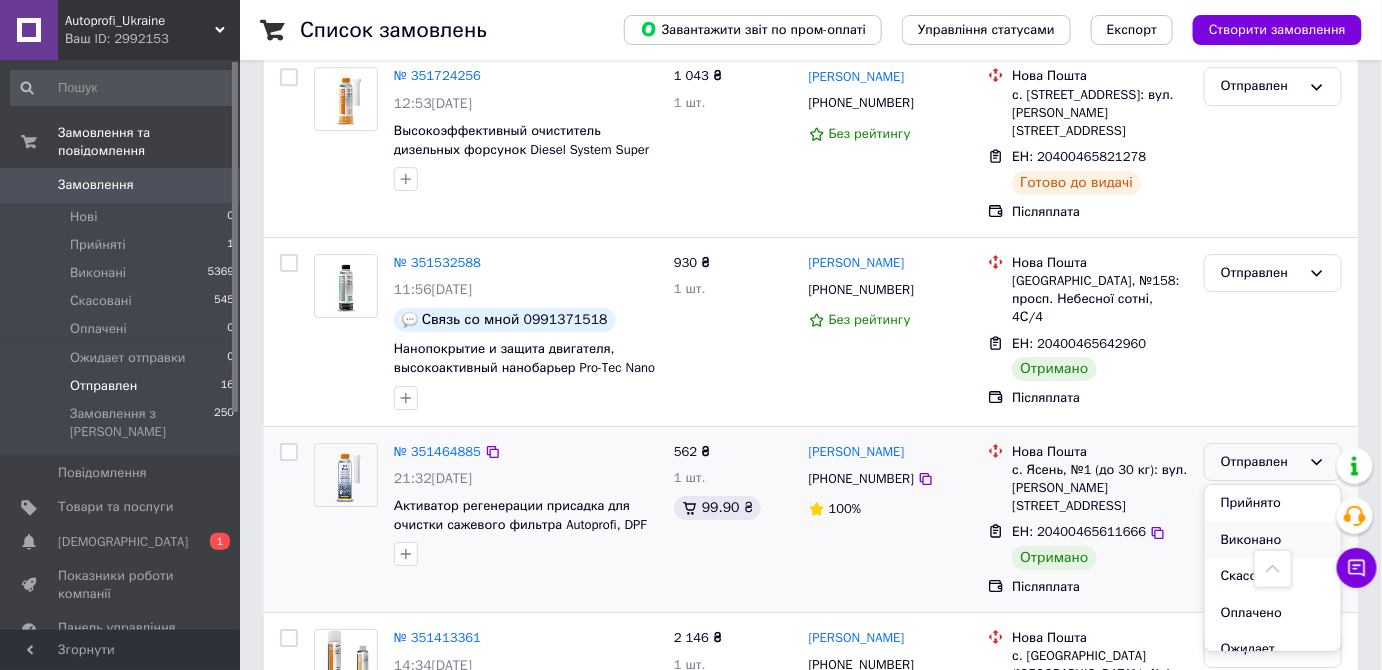 click on "Виконано" at bounding box center (1273, 540) 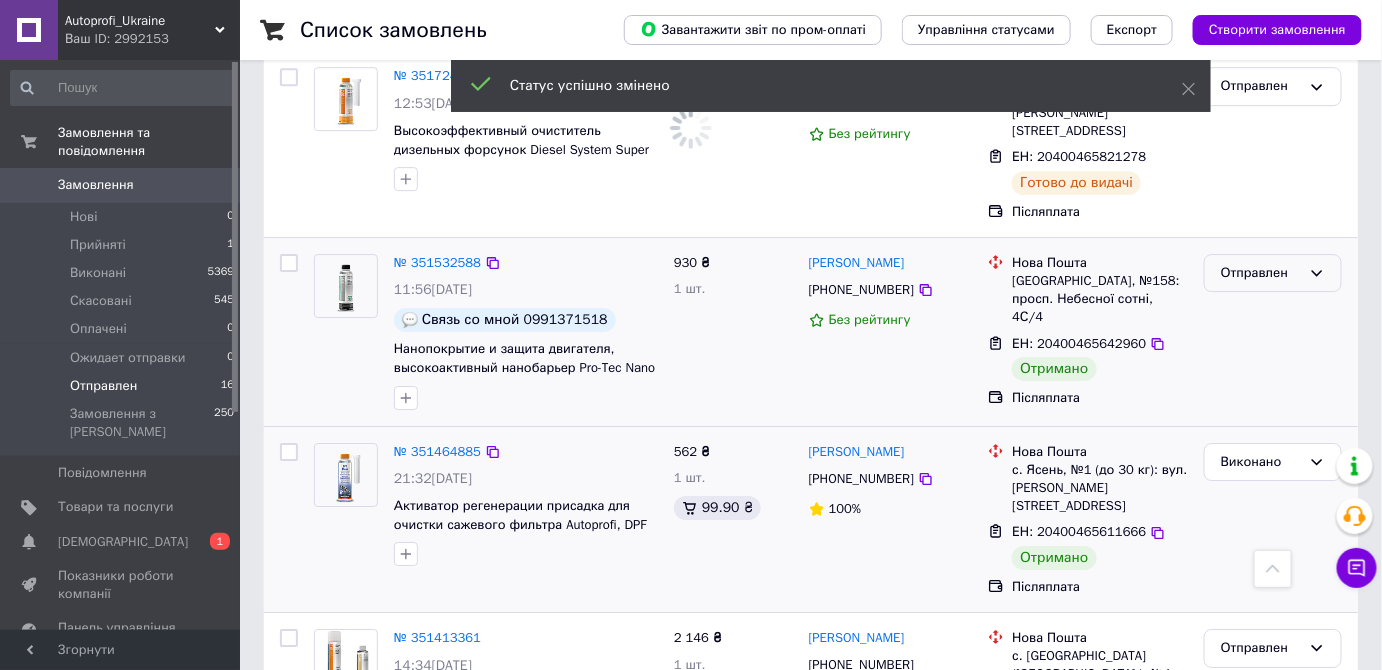 click on "Отправлен" at bounding box center (1261, 273) 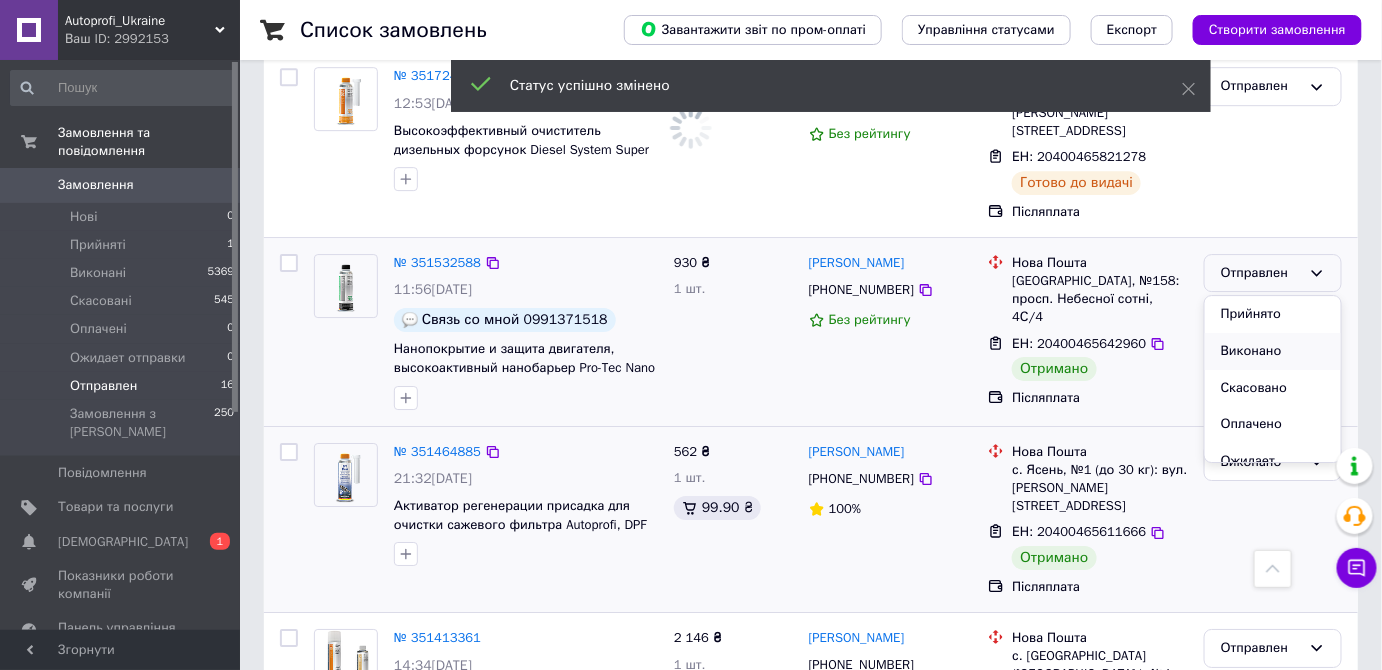 click on "Виконано" at bounding box center [1273, 351] 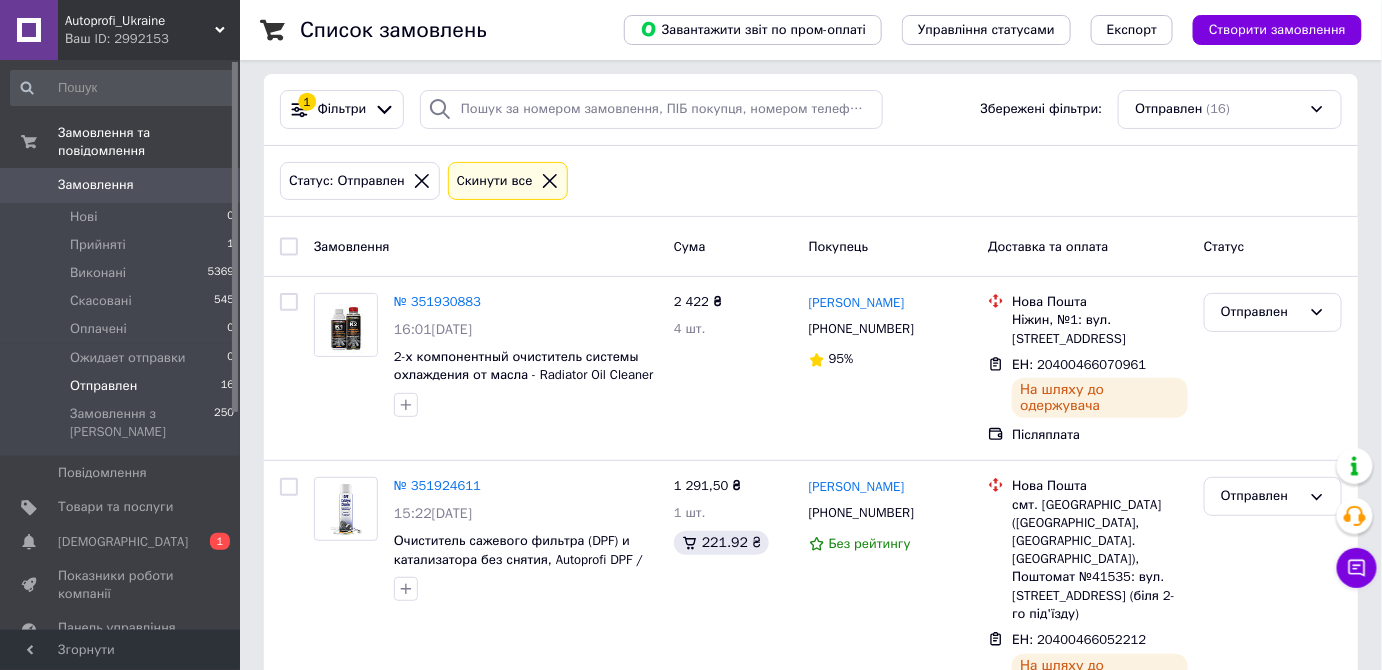 scroll, scrollTop: 0, scrollLeft: 0, axis: both 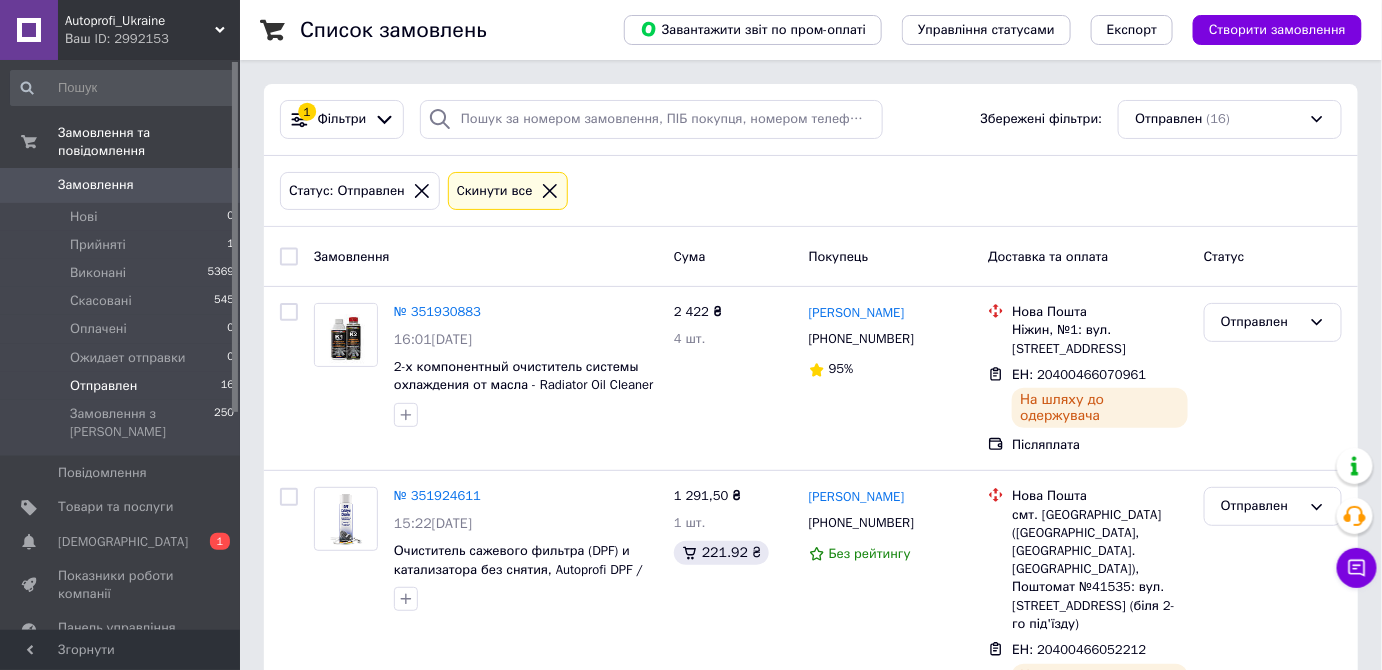 click on "Замовлення" at bounding box center (96, 185) 